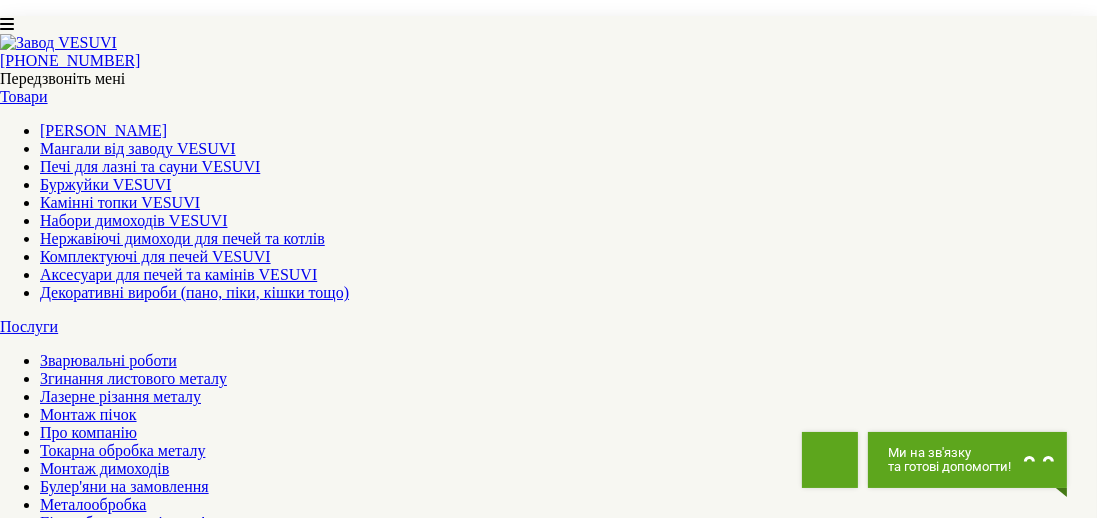 scroll, scrollTop: 2063, scrollLeft: 0, axis: vertical 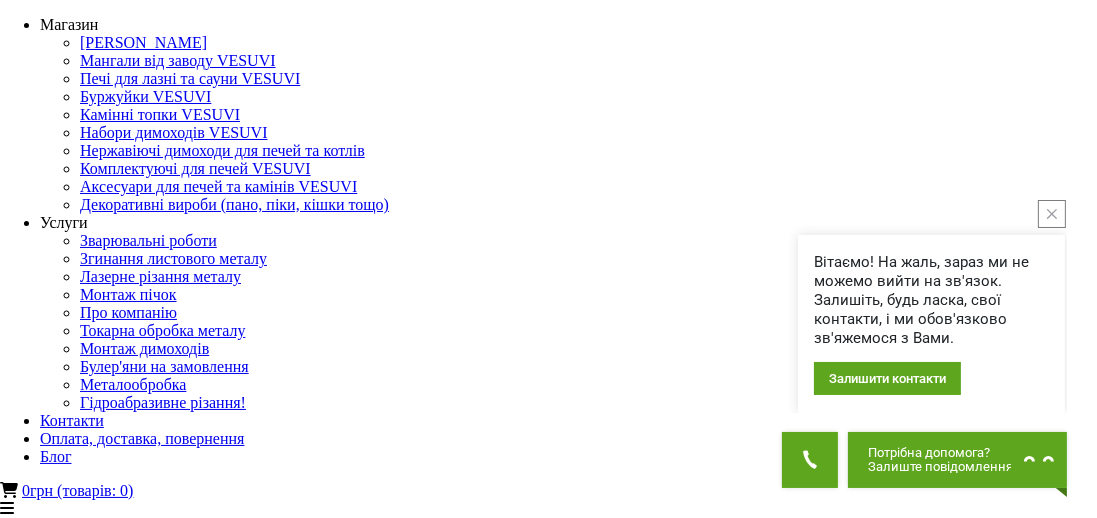 click 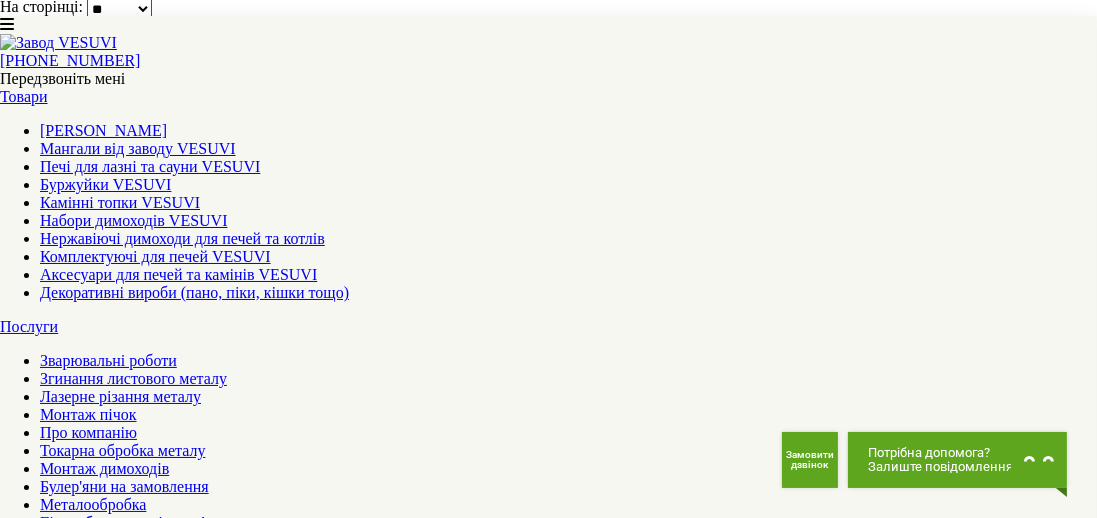 scroll, scrollTop: 1606, scrollLeft: 0, axis: vertical 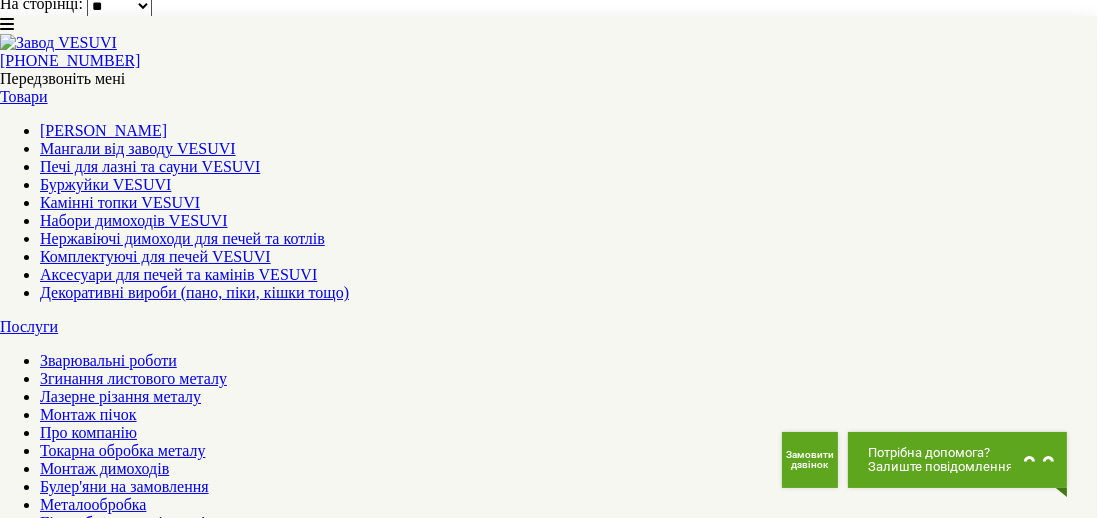 click at bounding box center [549, 5253] 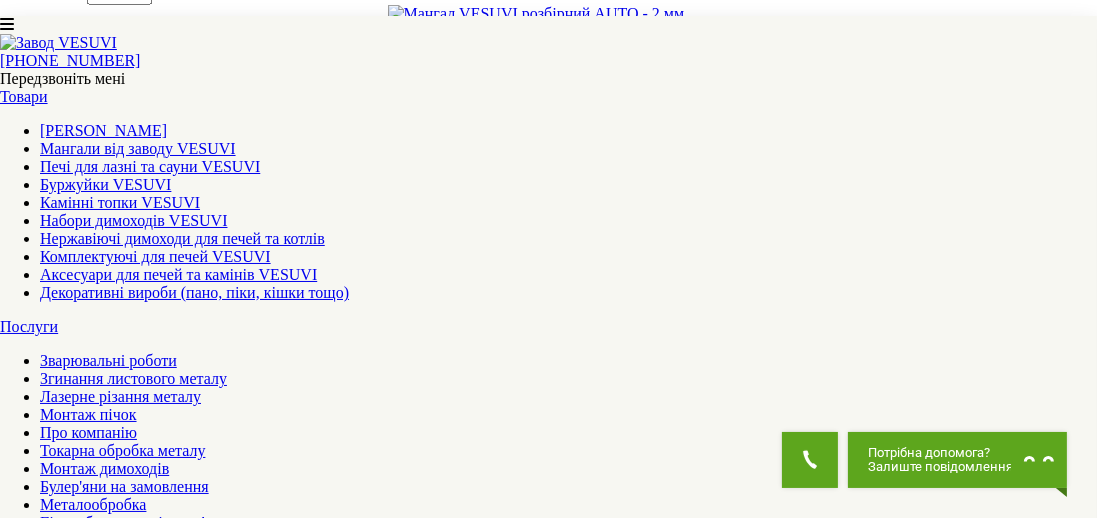 scroll, scrollTop: 1648, scrollLeft: 0, axis: vertical 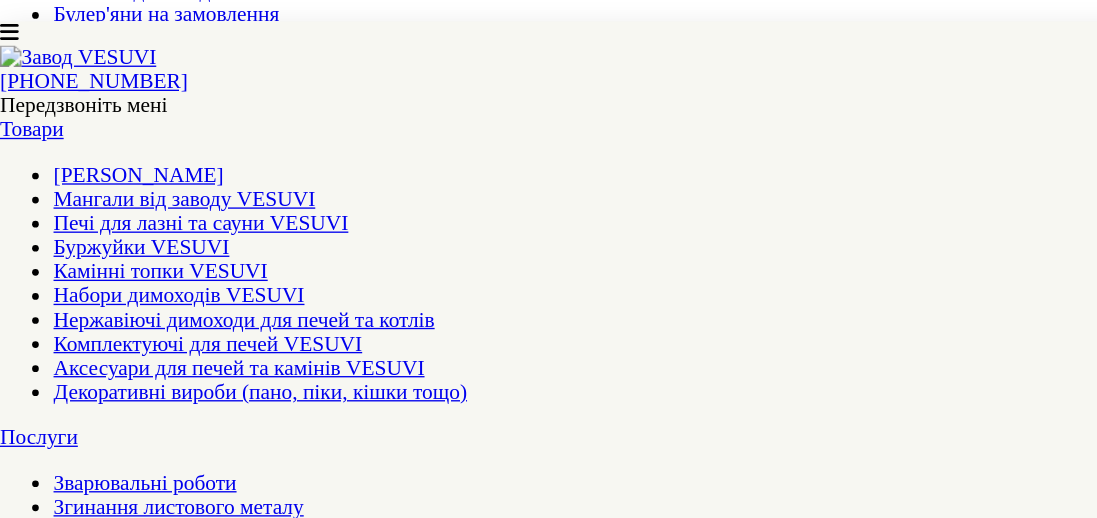click on "▼ Відкрити повний опис ▼" at bounding box center (549, 1254) 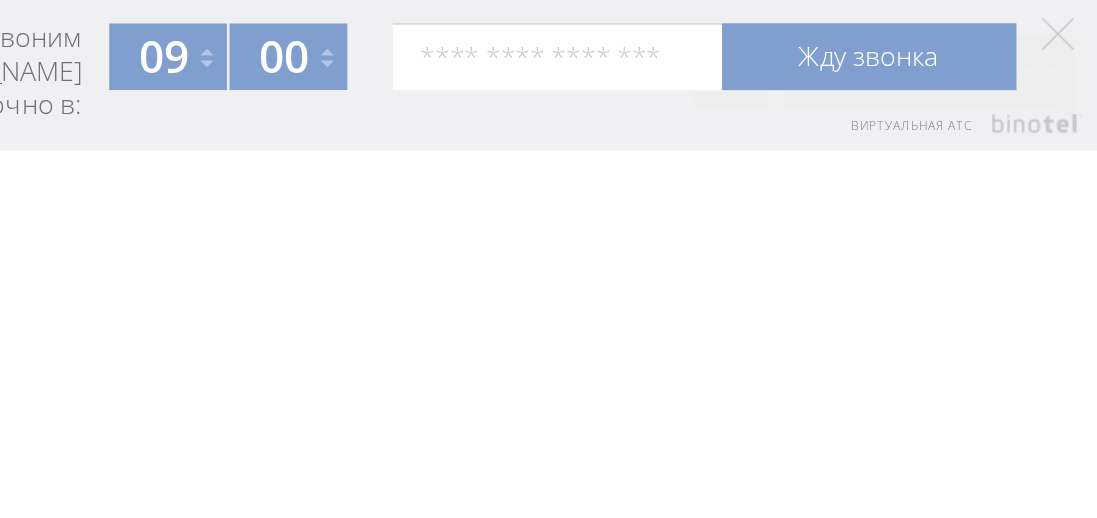 scroll, scrollTop: 1006, scrollLeft: 0, axis: vertical 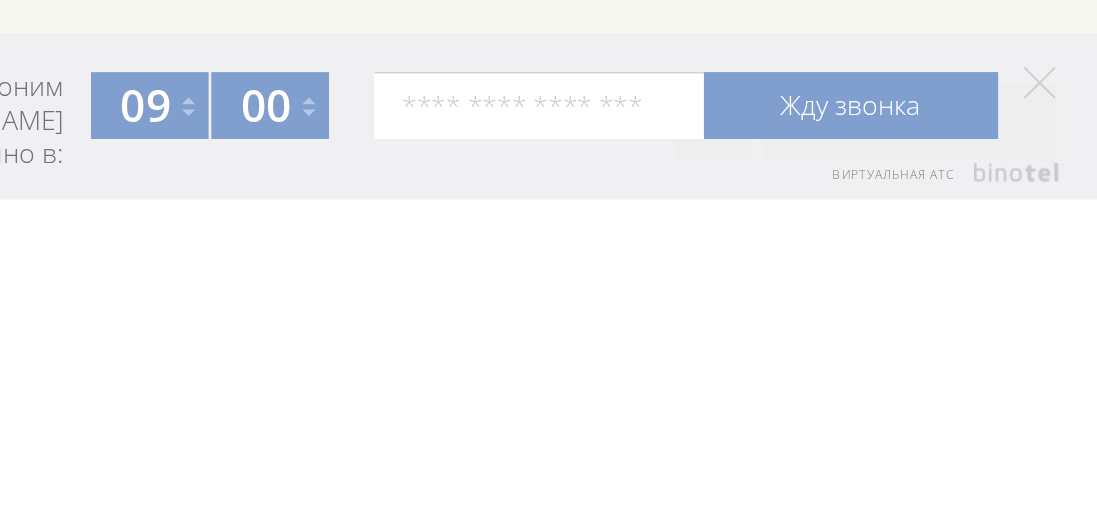 click 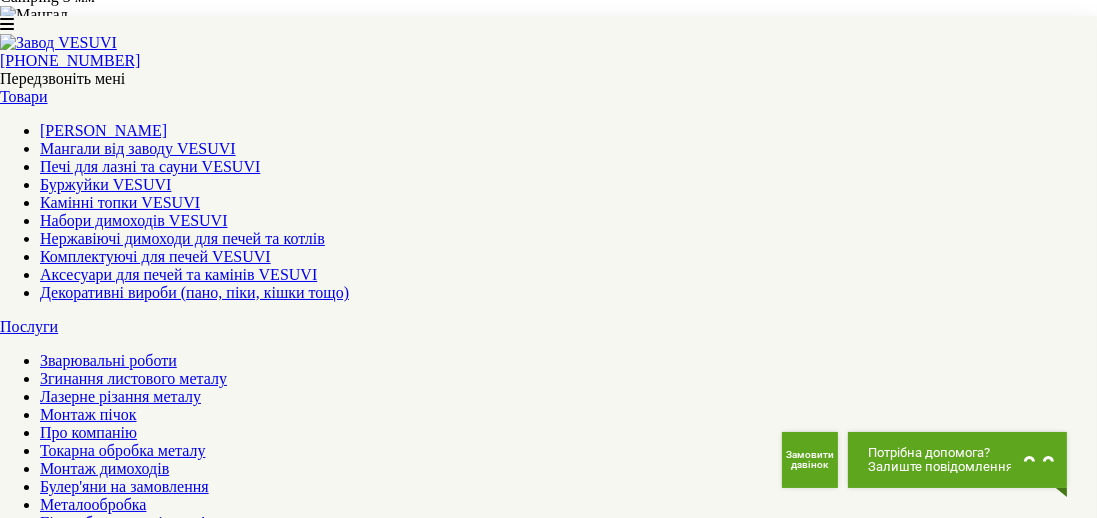 scroll, scrollTop: 1455, scrollLeft: 0, axis: vertical 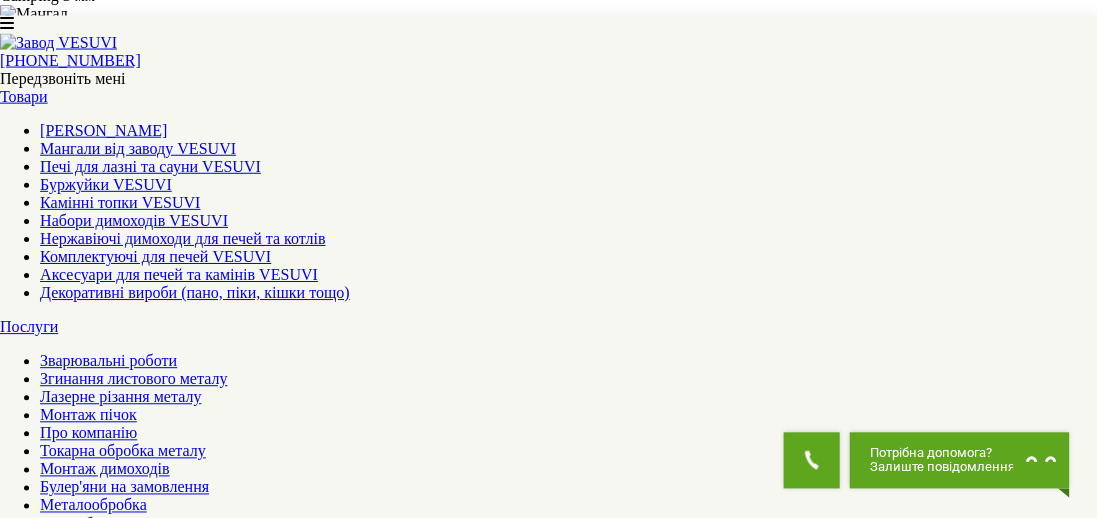 click at bounding box center [13, 3167] 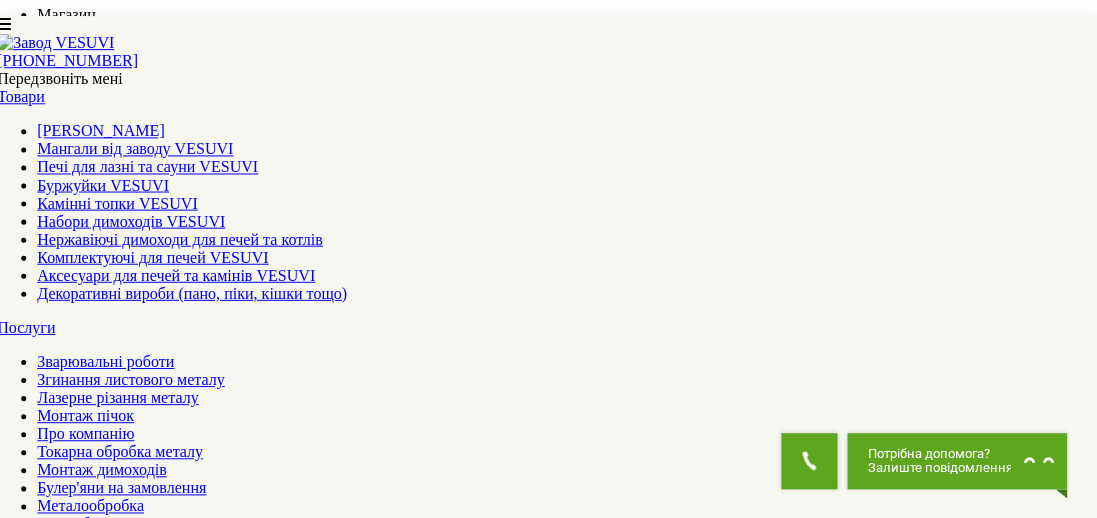 scroll, scrollTop: 0, scrollLeft: 0, axis: both 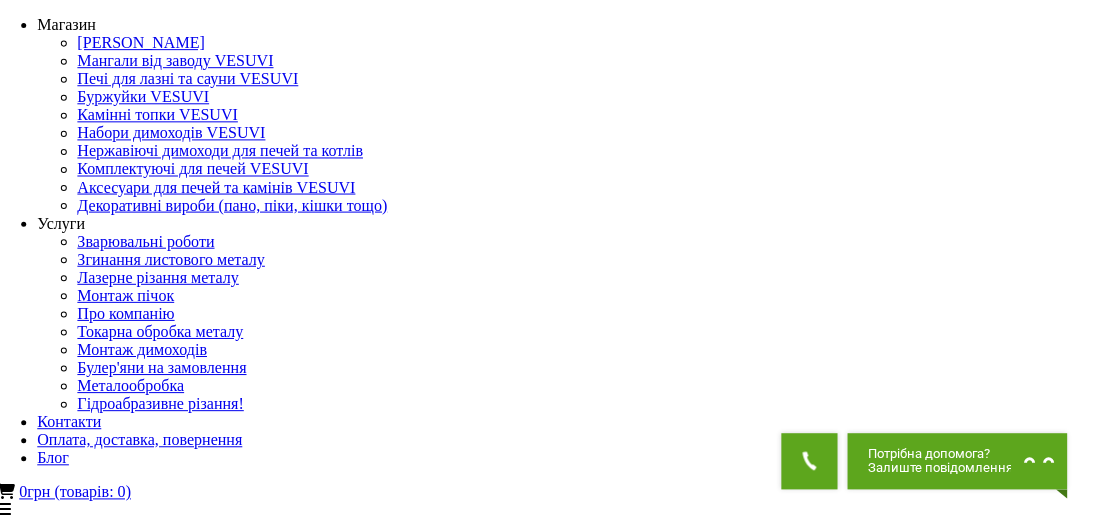 copy on "Мангал VESUVI Camping 3 мм" 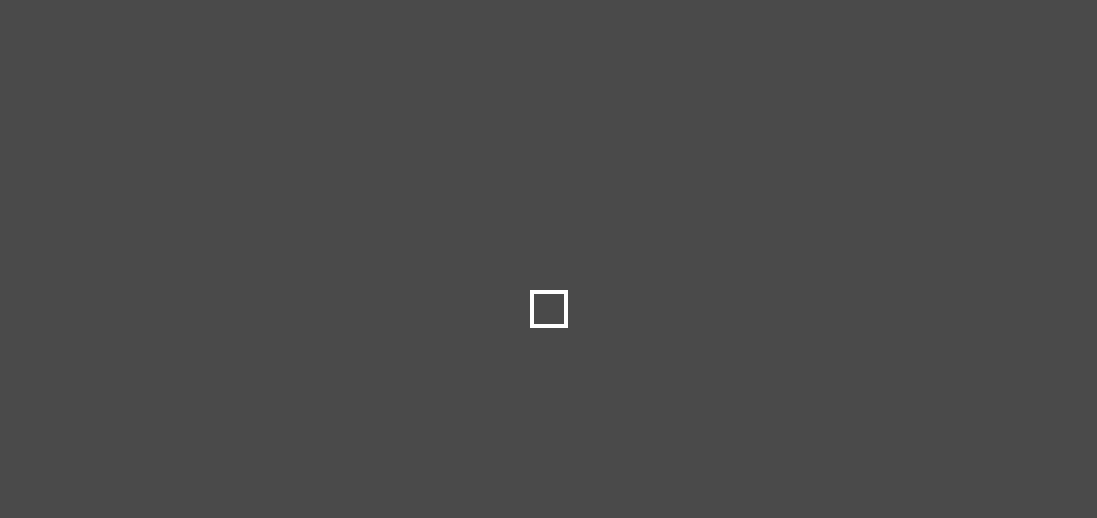 scroll, scrollTop: 0, scrollLeft: 0, axis: both 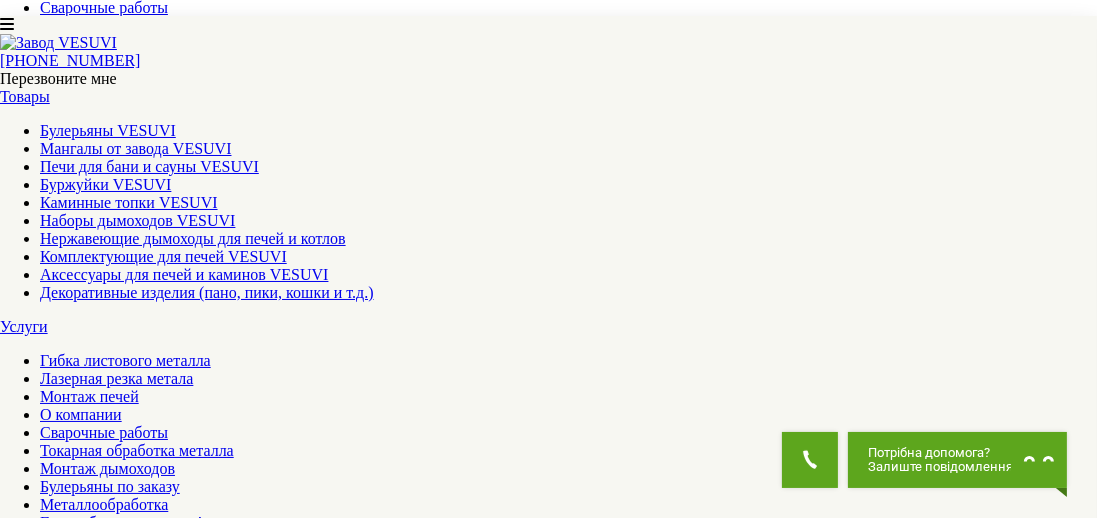 click at bounding box center [112, 1441] 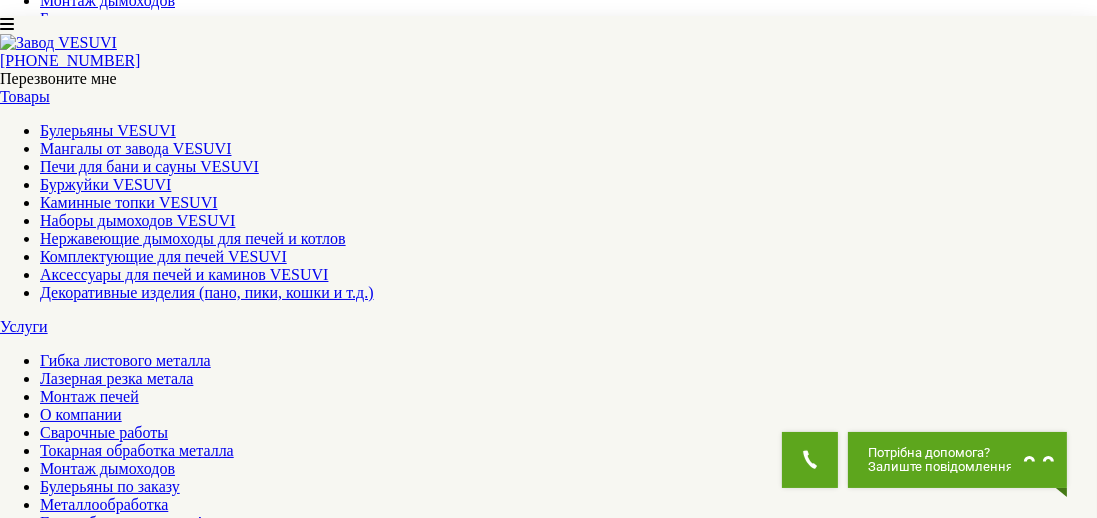 scroll, scrollTop: 1005, scrollLeft: 0, axis: vertical 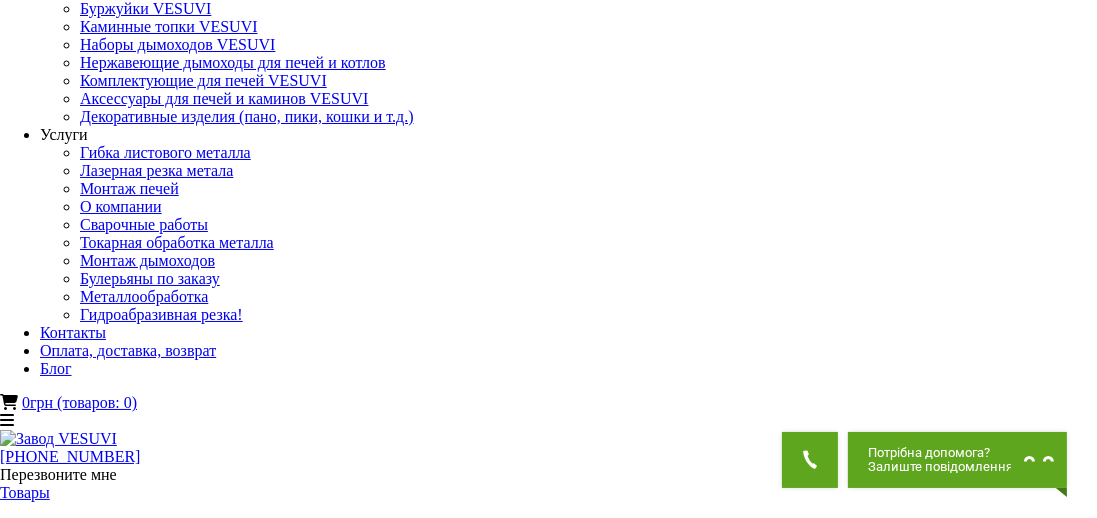 click at bounding box center [51, 1467] 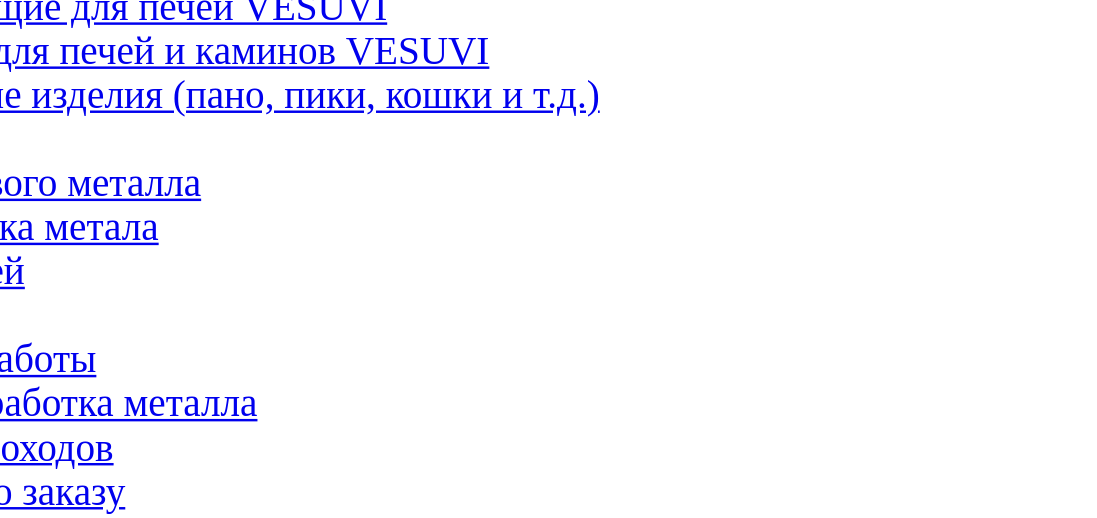scroll, scrollTop: 83, scrollLeft: 0, axis: vertical 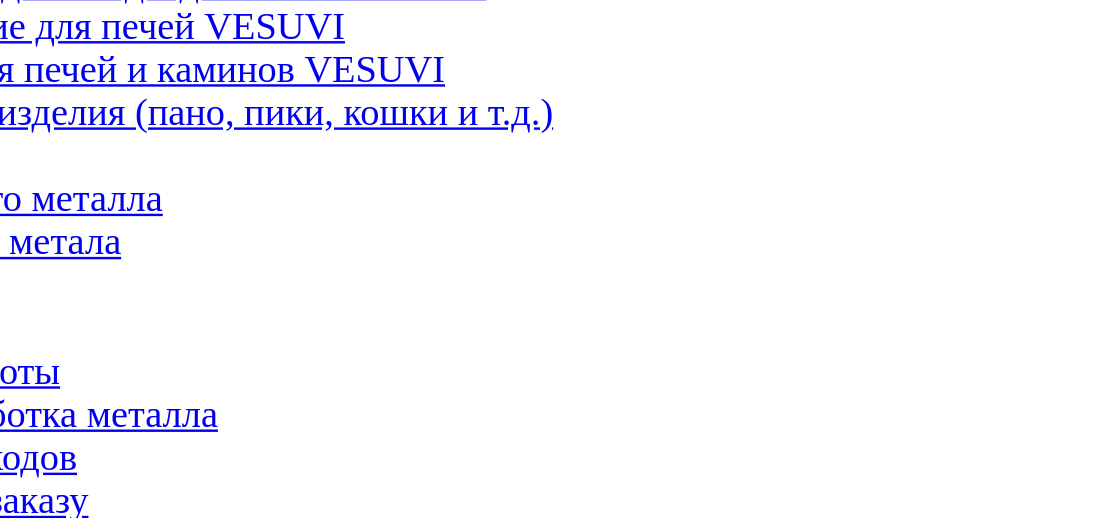 click at bounding box center [186, 1339] 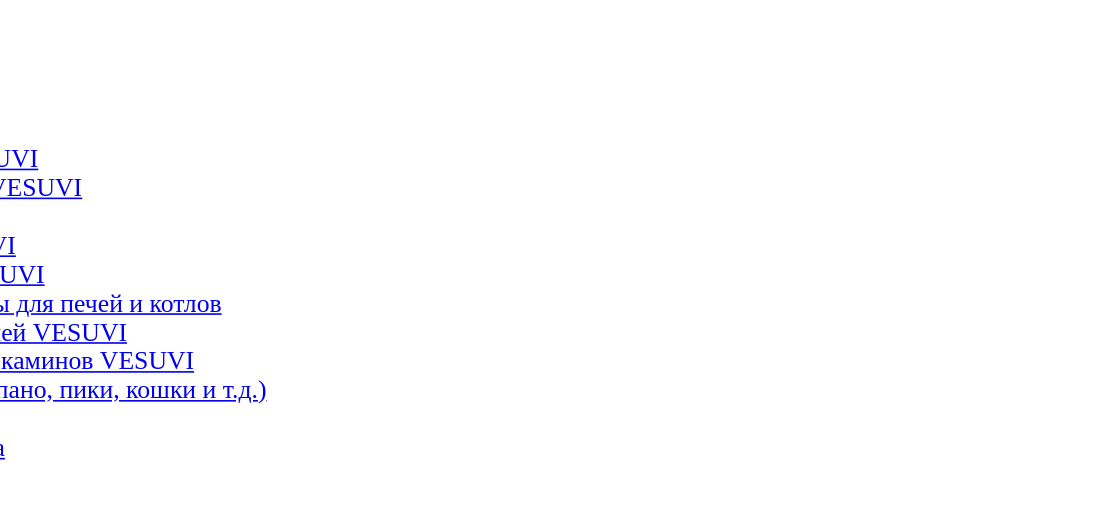 scroll, scrollTop: 83, scrollLeft: 0, axis: vertical 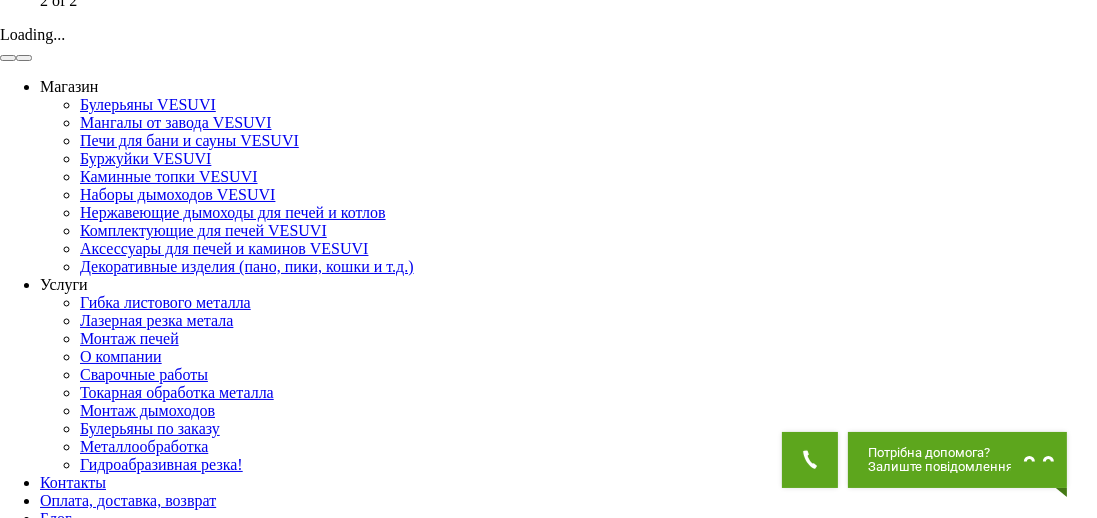 click on "×" at bounding box center [12, -73] 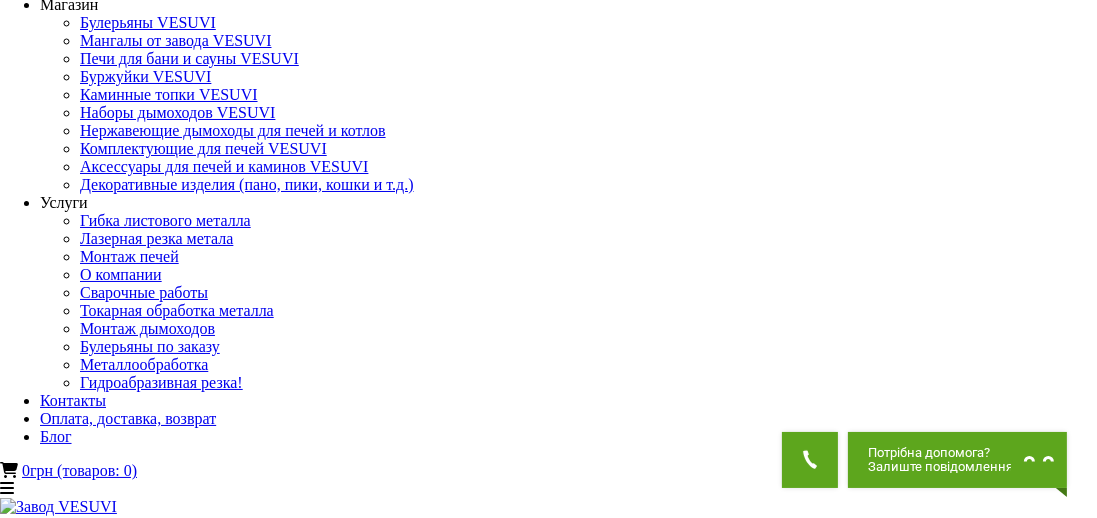 scroll, scrollTop: 0, scrollLeft: 0, axis: both 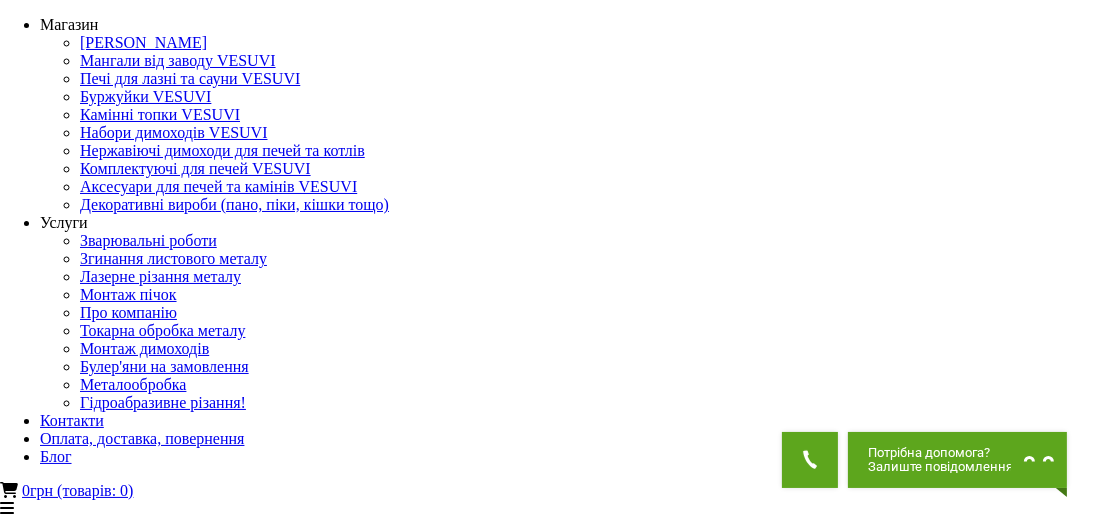 click on "Підставка під [GEOGRAPHIC_DATA]/сковороду VESUVI" at bounding box center [238, 1292] 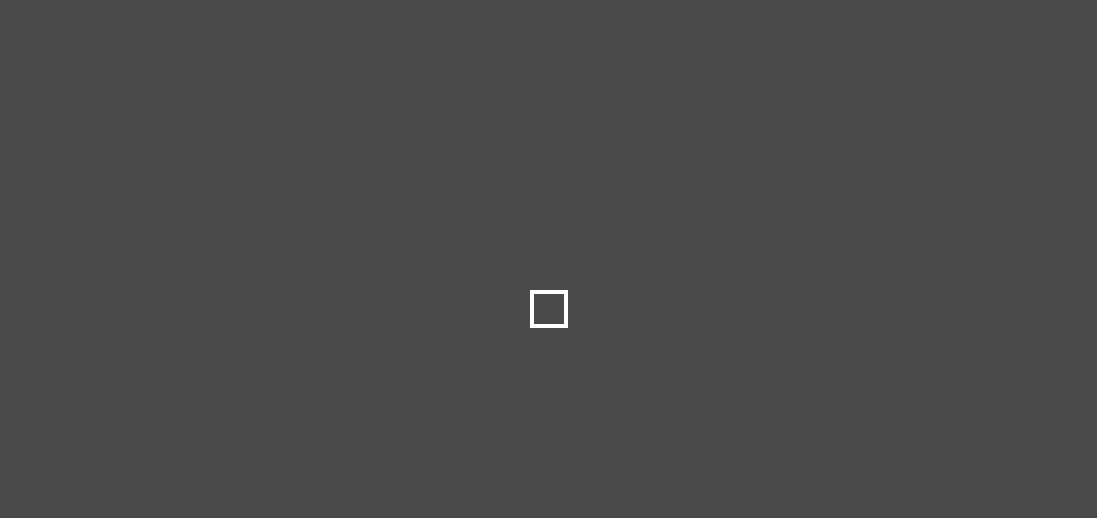 scroll, scrollTop: 0, scrollLeft: 0, axis: both 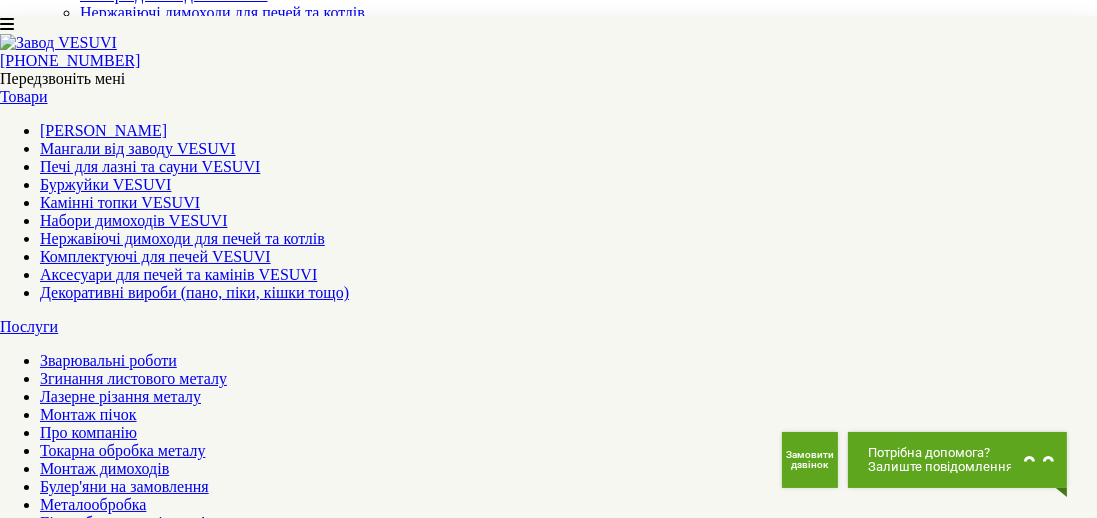 click on "Аксесуари до мангалів VESUVI" at bounding box center [548, 2085] 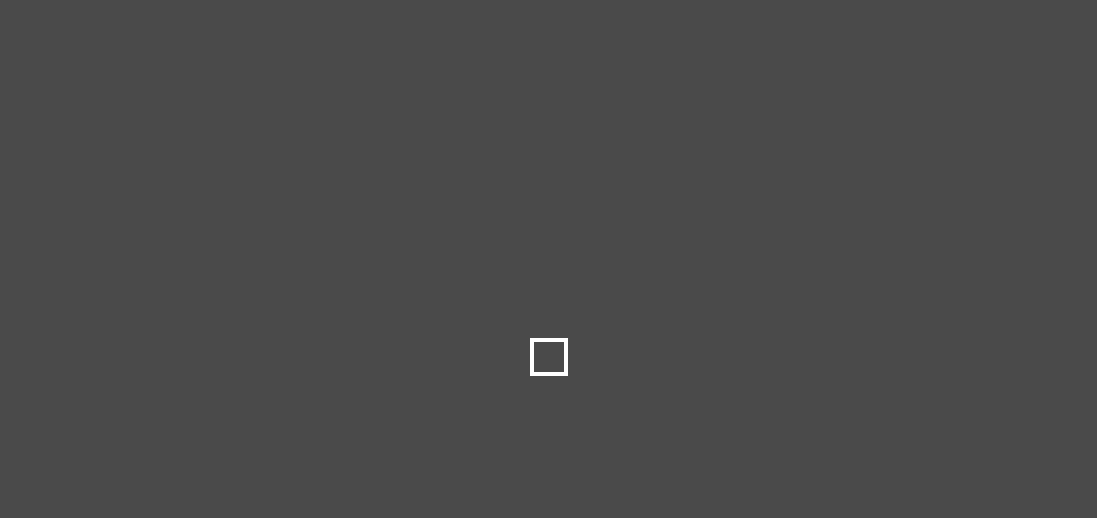 scroll, scrollTop: 0, scrollLeft: 0, axis: both 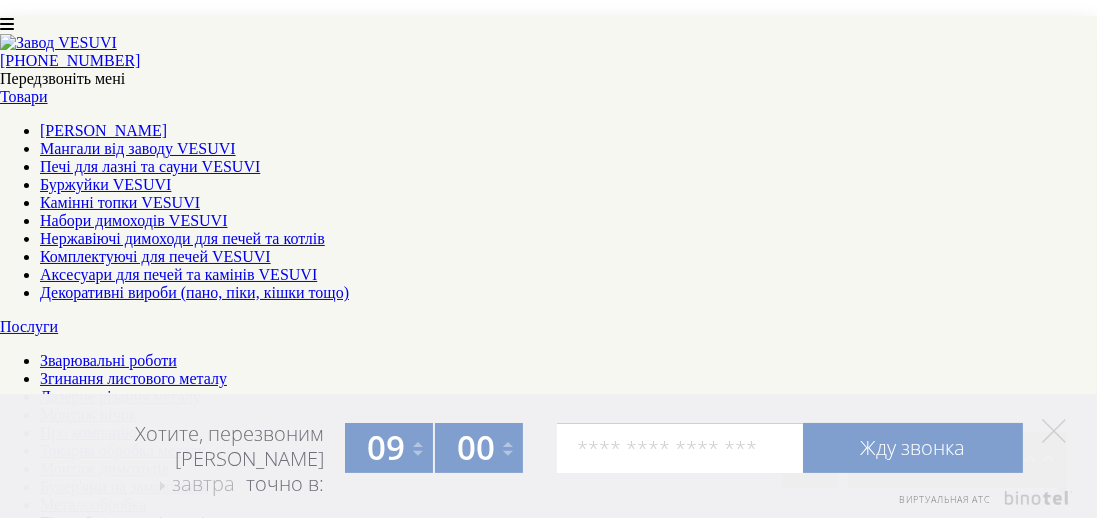 click on "2" at bounding box center [44, 5304] 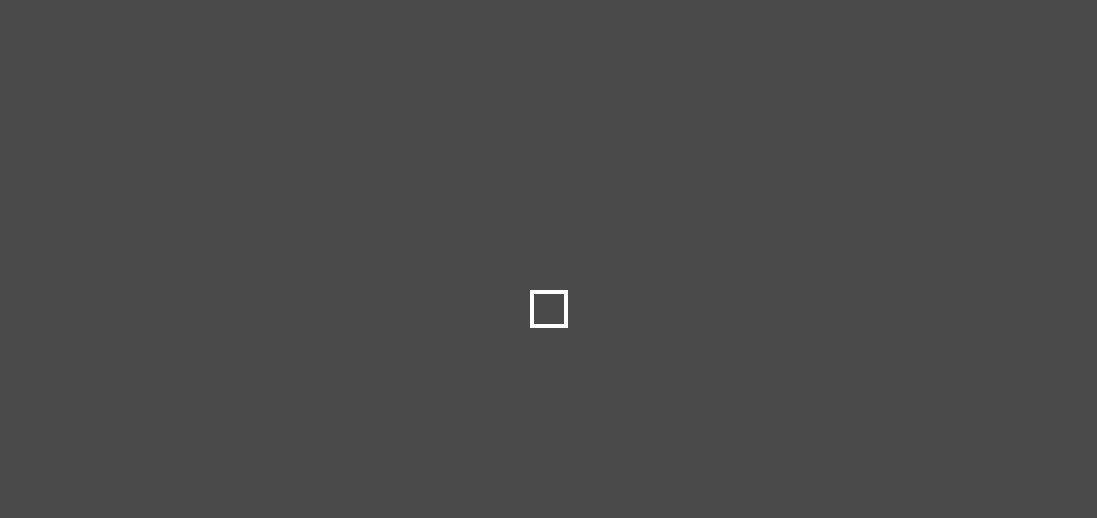 scroll, scrollTop: 0, scrollLeft: 0, axis: both 